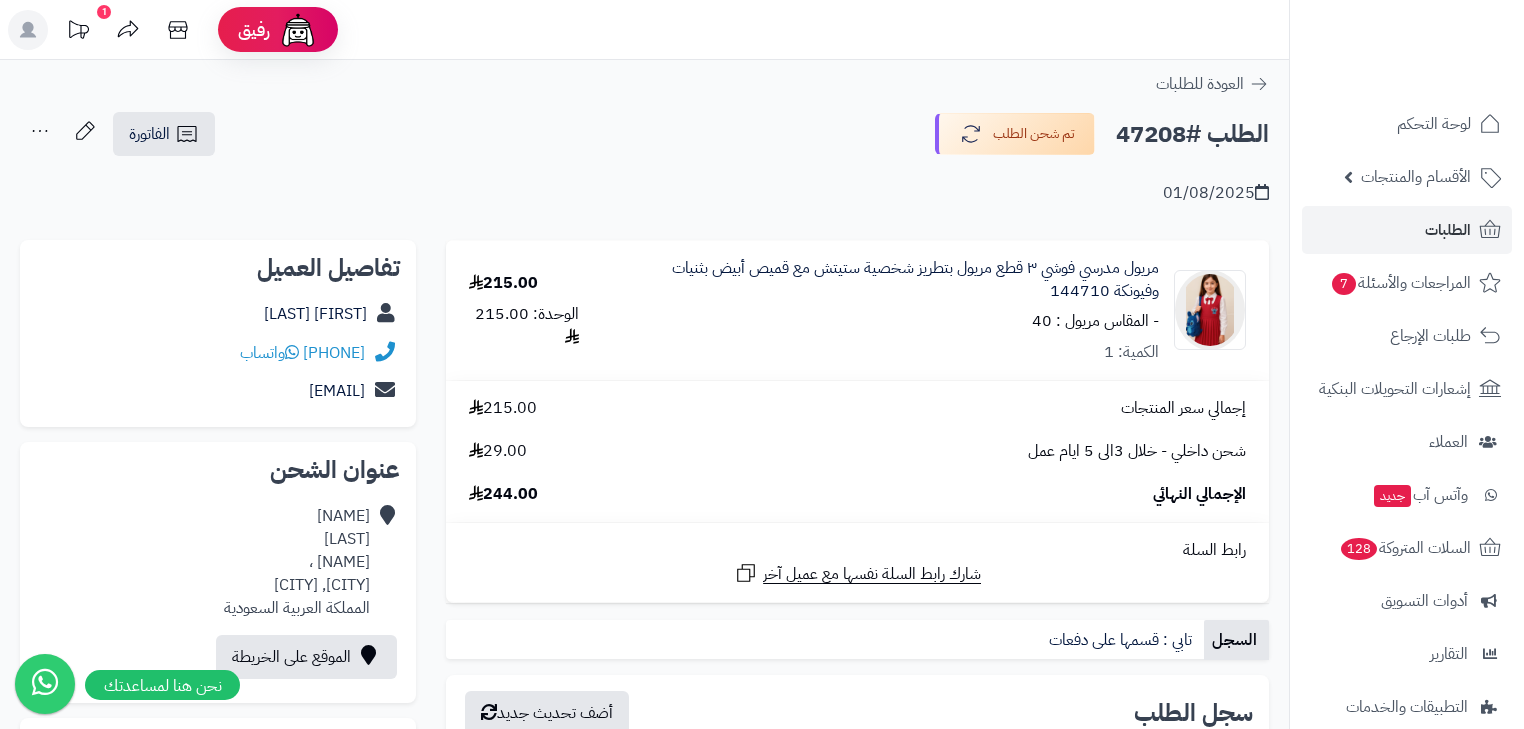 scroll, scrollTop: 632, scrollLeft: 0, axis: vertical 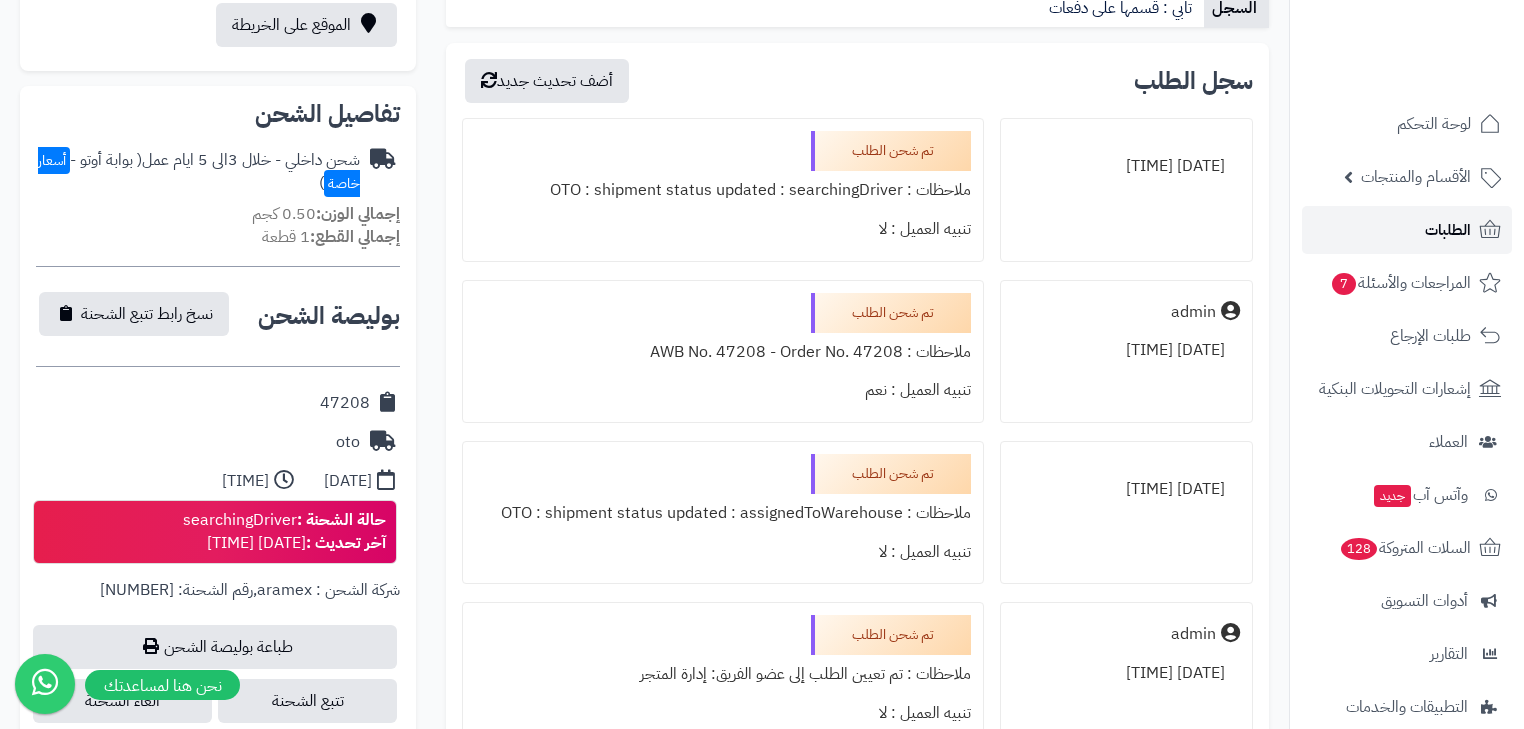 click on "الطلبات" at bounding box center (1448, 230) 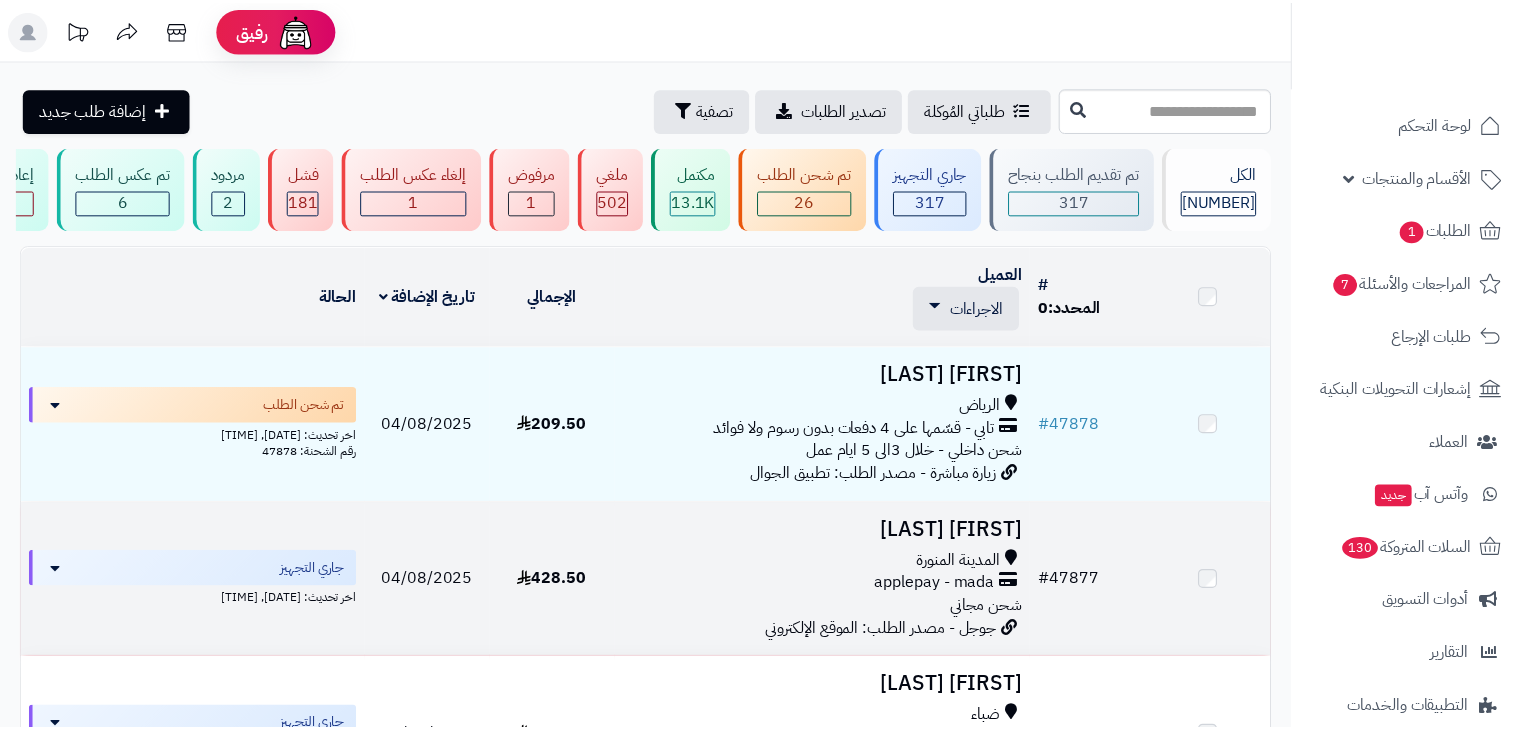 scroll, scrollTop: 0, scrollLeft: 0, axis: both 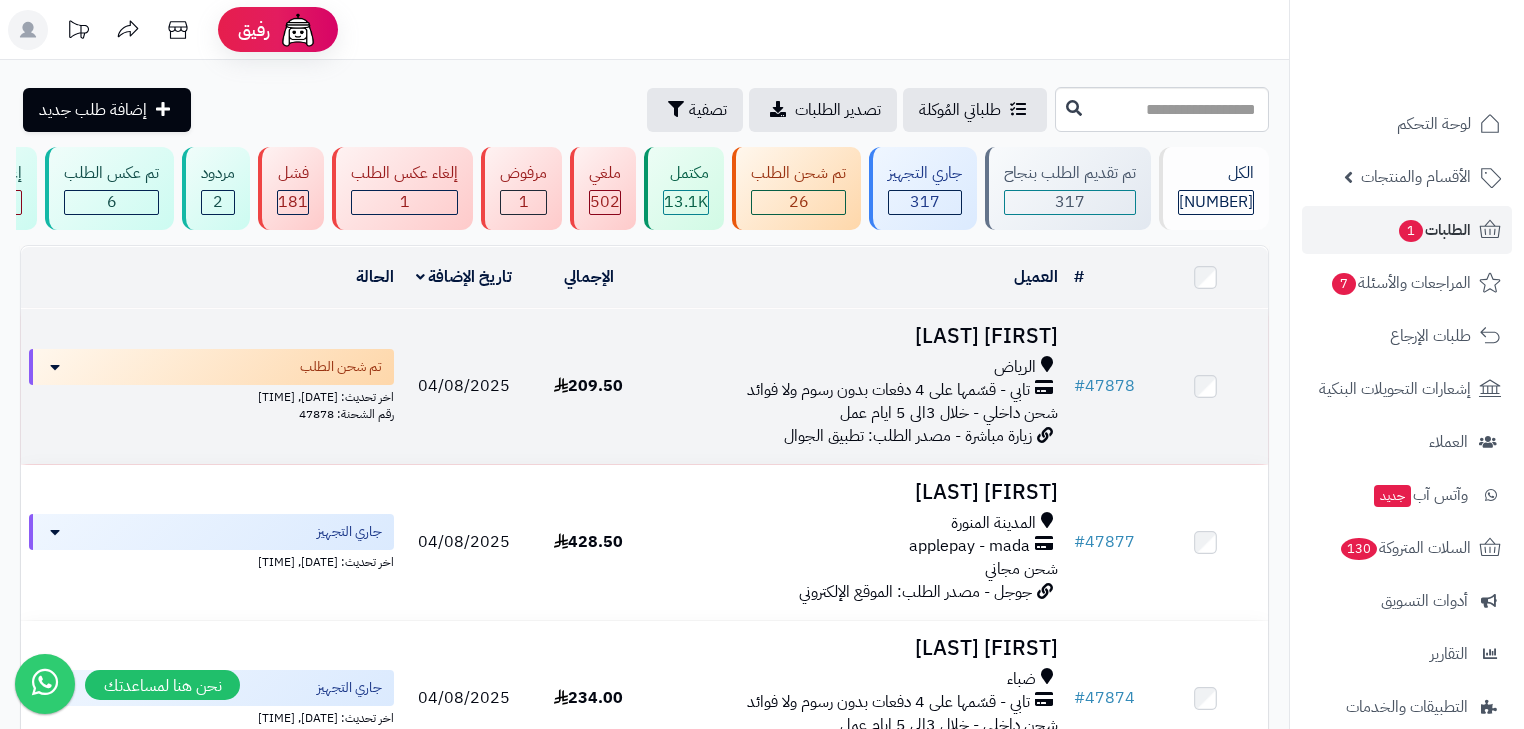 click on "تابي - قسّمها على 4 دفعات بدون رسوم ولا فوائد" at bounding box center (888, 390) 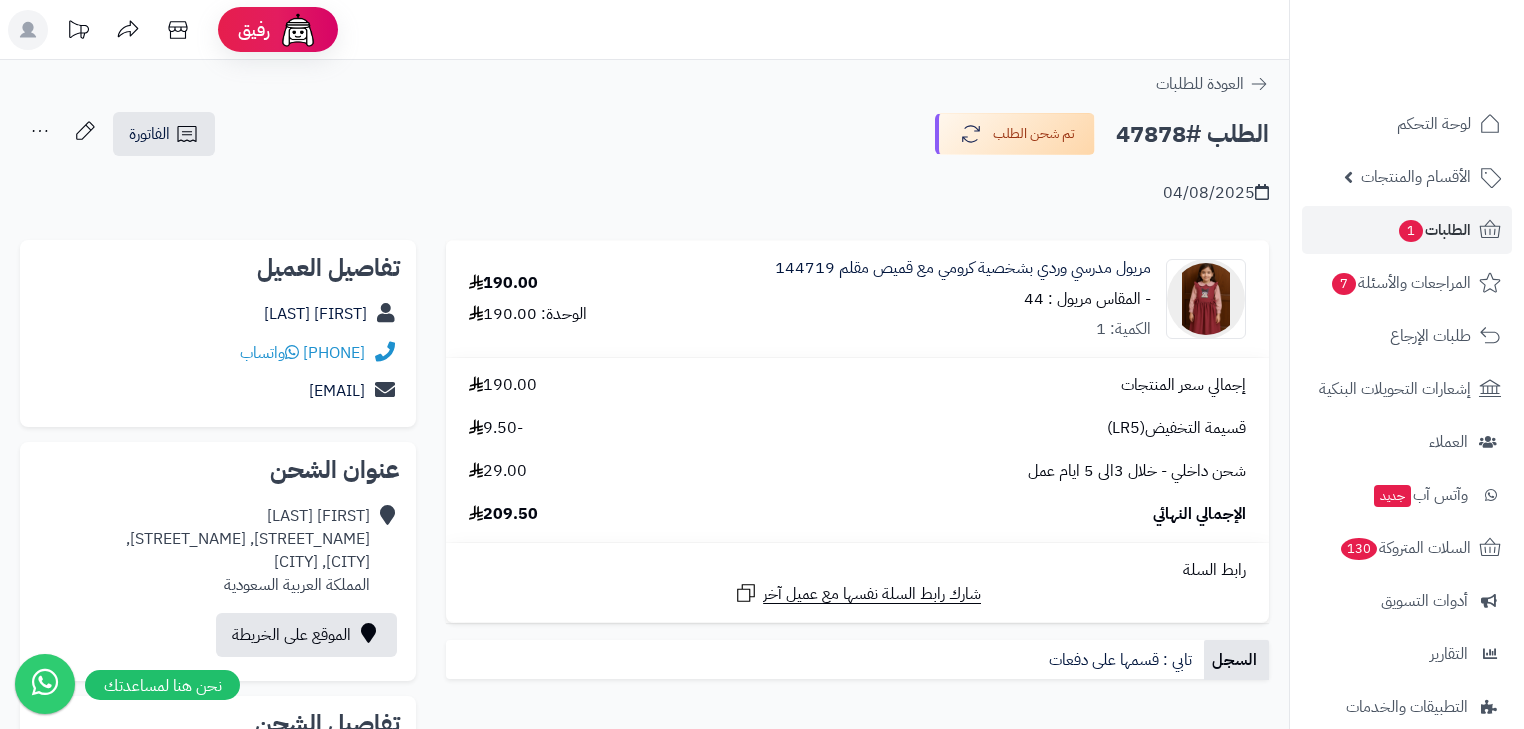 scroll, scrollTop: 0, scrollLeft: 0, axis: both 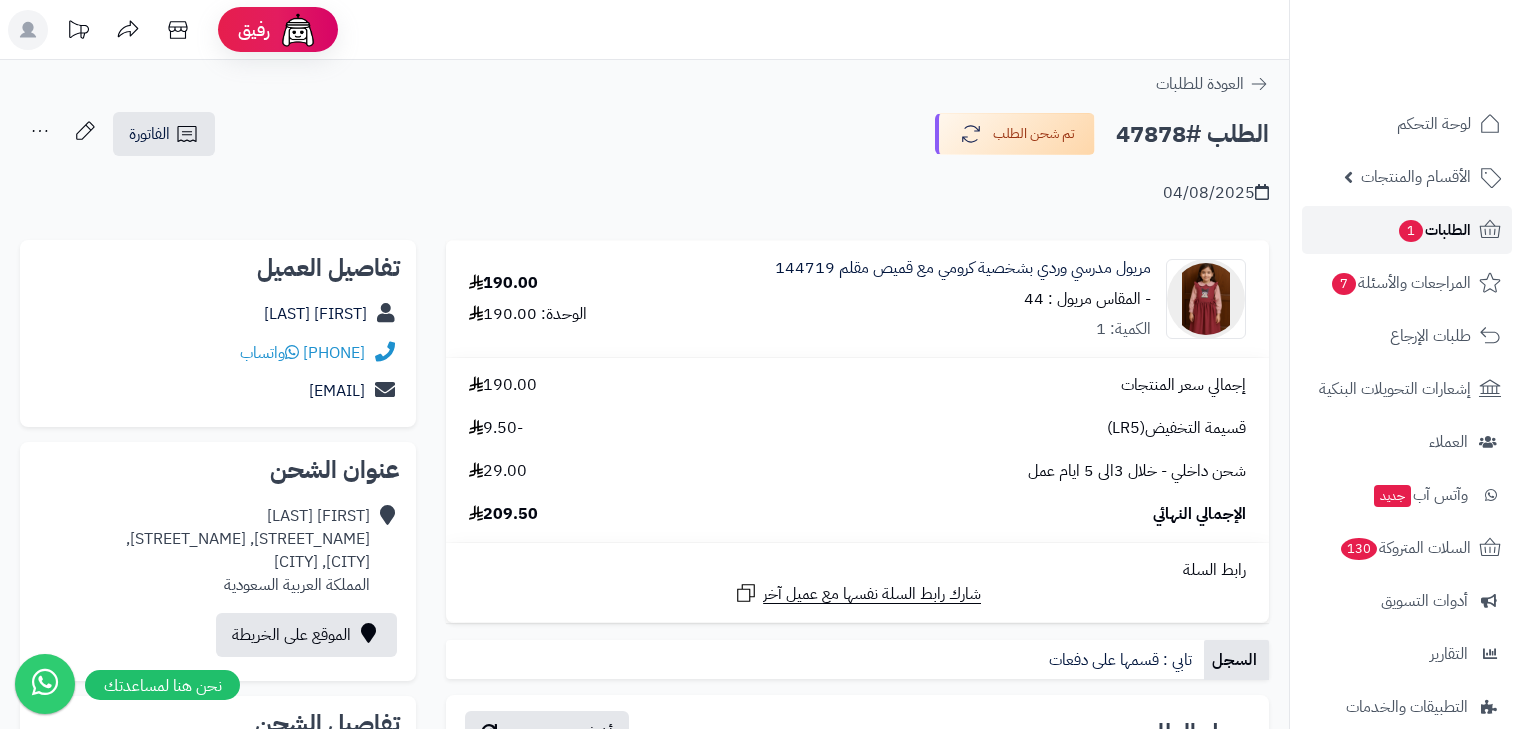 click on "الطلبات  1" at bounding box center (1434, 230) 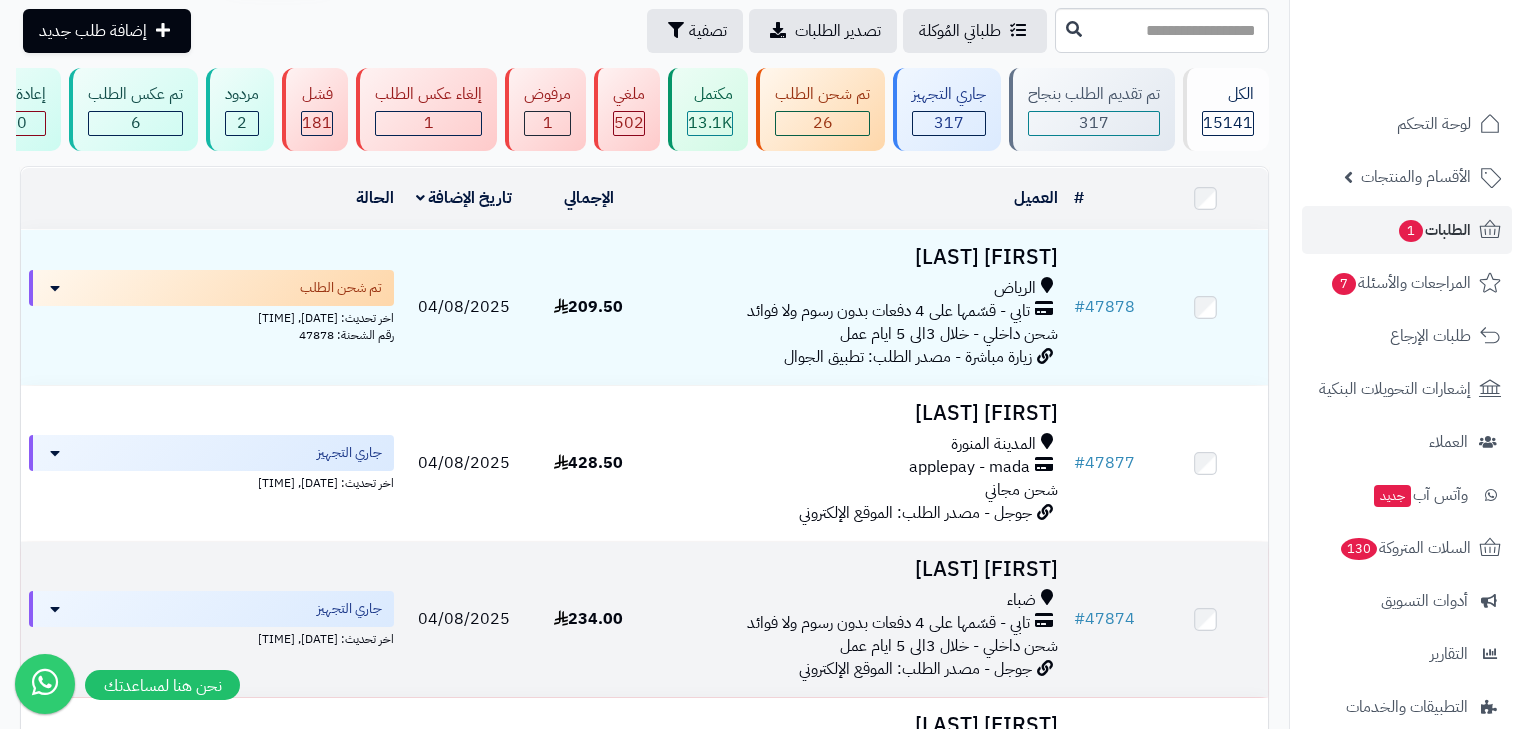 scroll, scrollTop: 80, scrollLeft: 0, axis: vertical 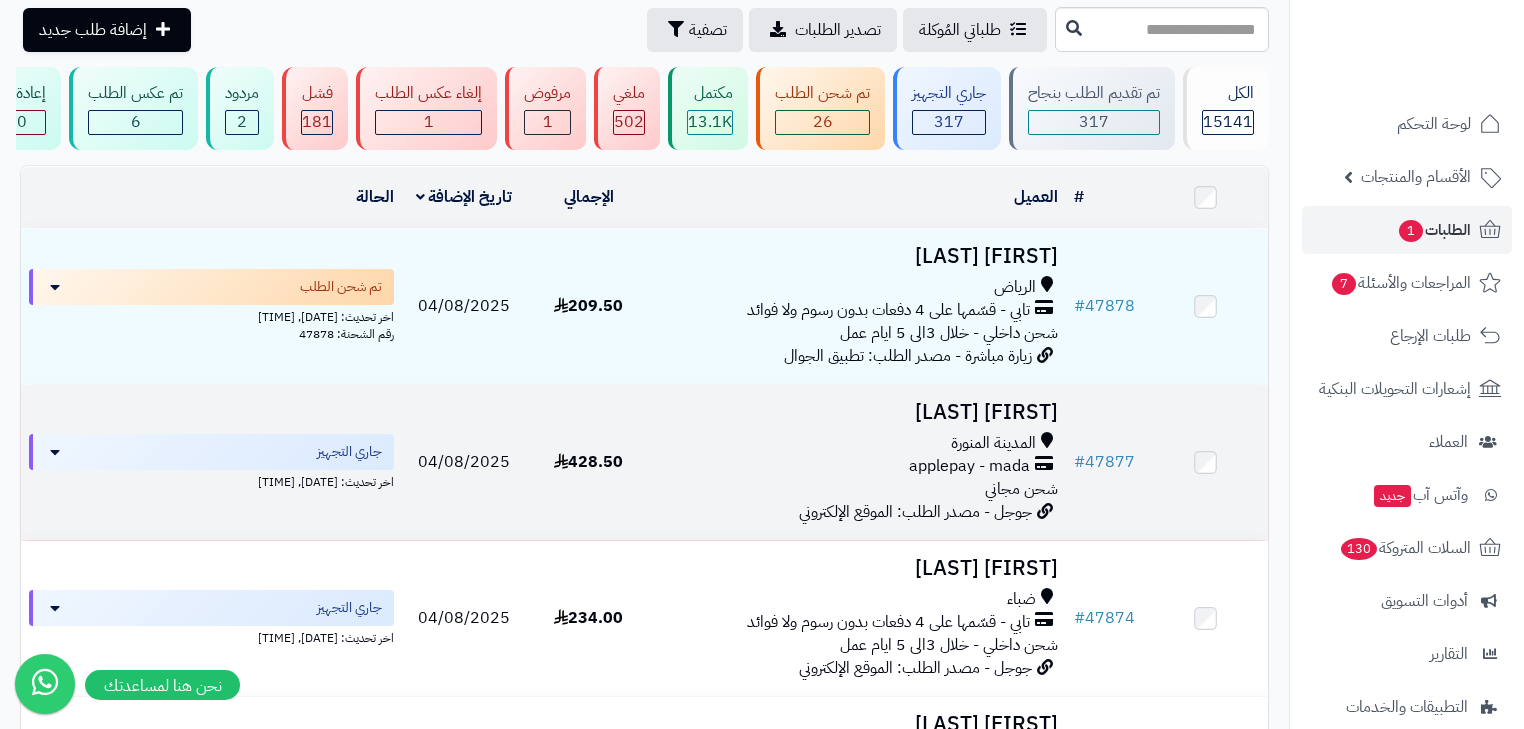 click on "المدينة المنورة" at bounding box center [993, 443] 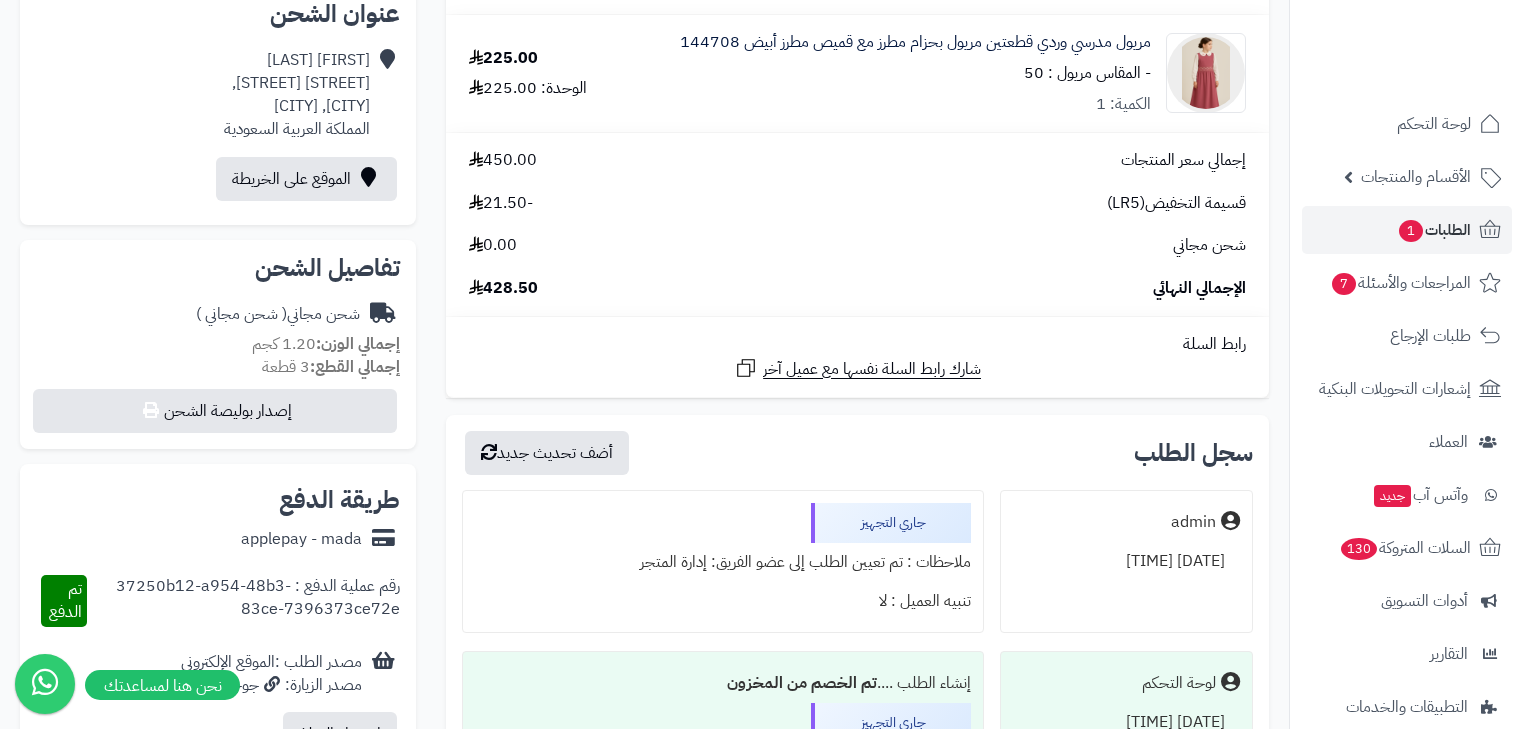 scroll, scrollTop: 560, scrollLeft: 0, axis: vertical 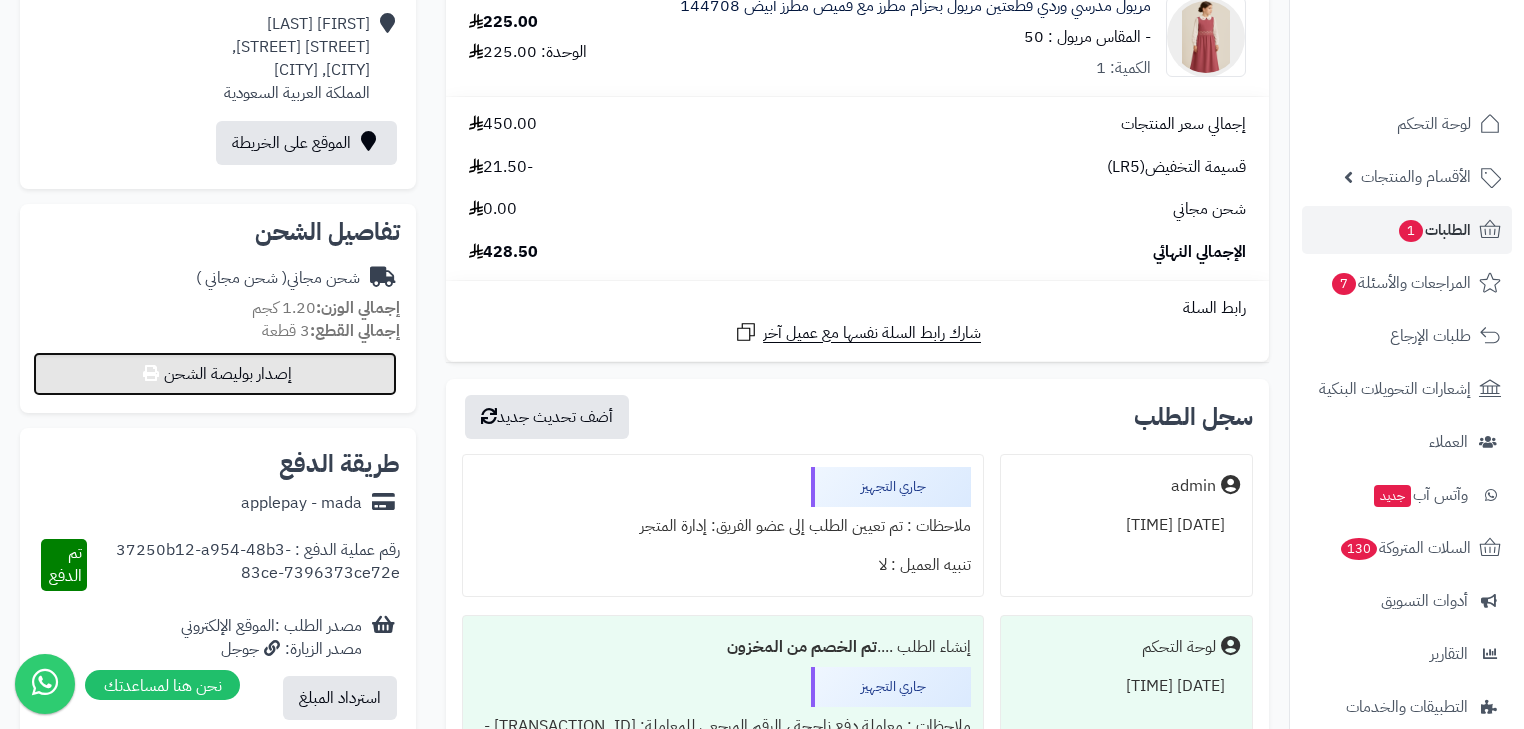 click on "إصدار بوليصة الشحن" at bounding box center [215, 374] 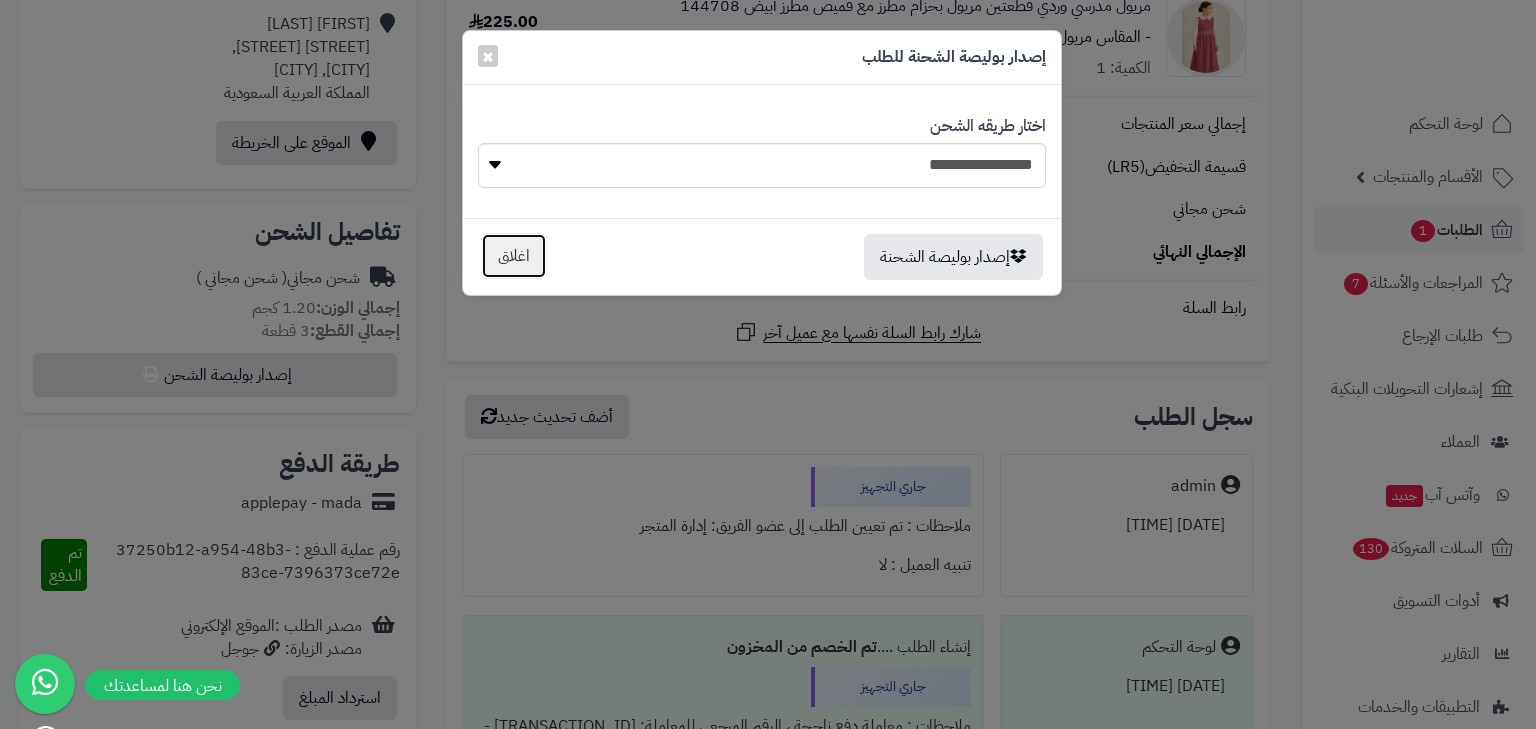 click on "اغلاق" at bounding box center [514, 256] 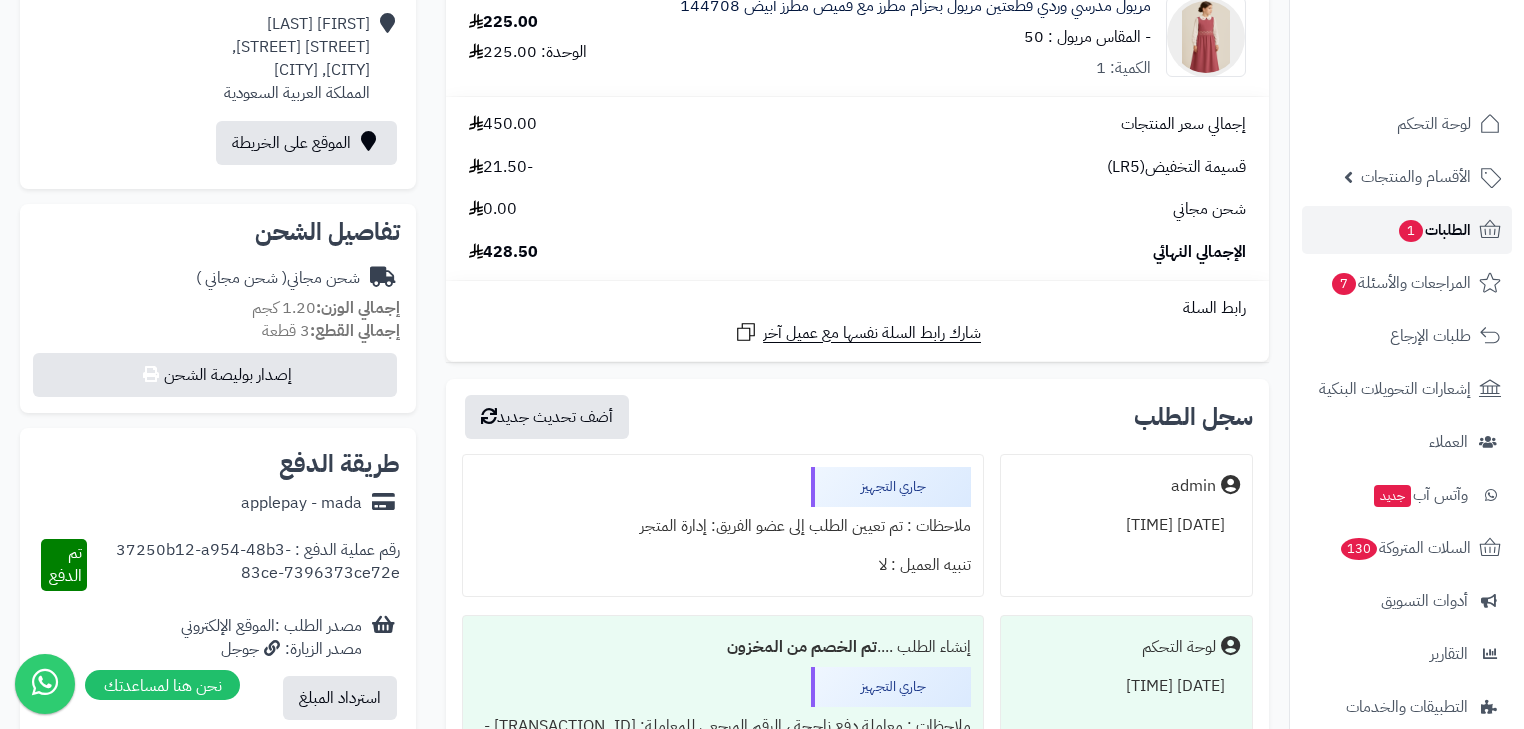 click on "الطلبات  1" at bounding box center (1434, 230) 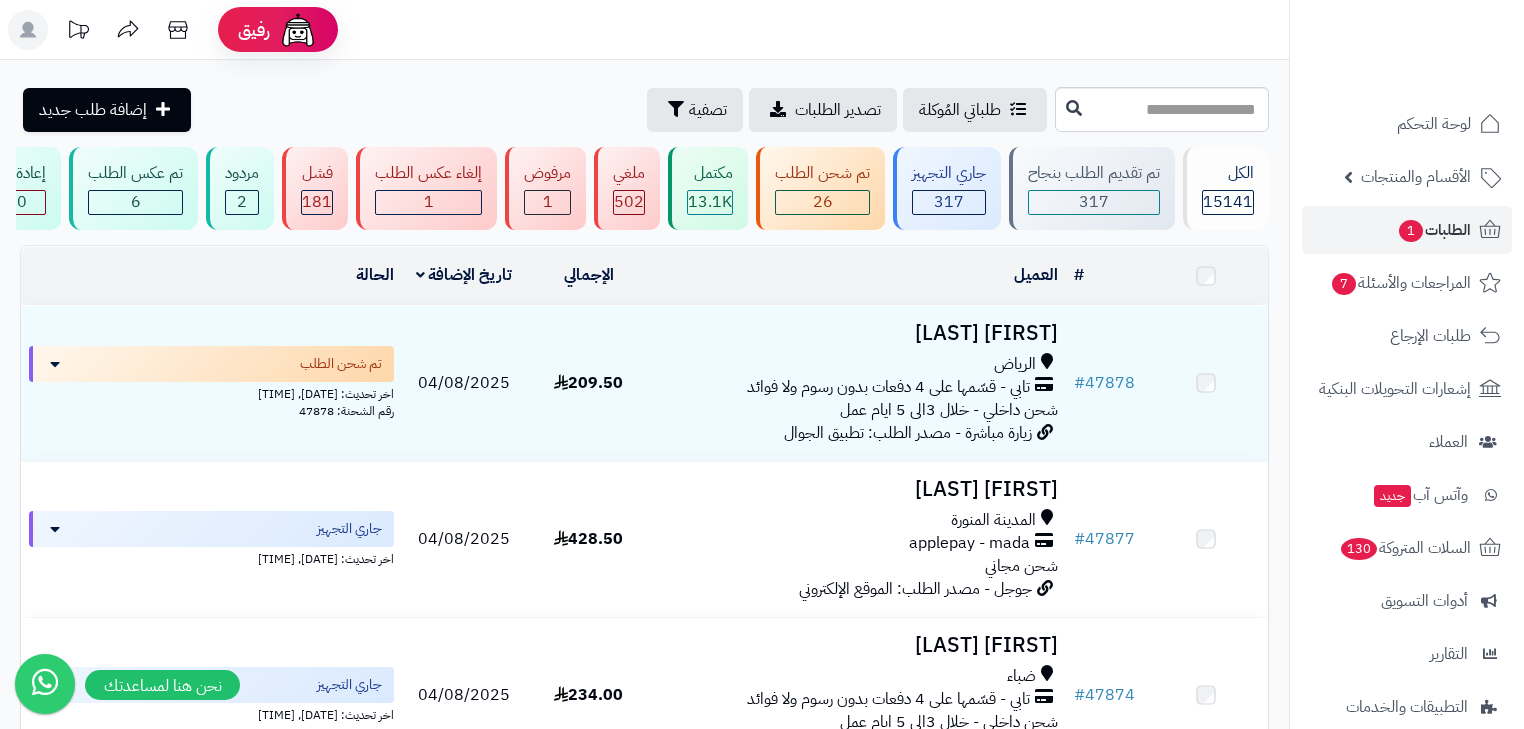 scroll, scrollTop: 0, scrollLeft: 0, axis: both 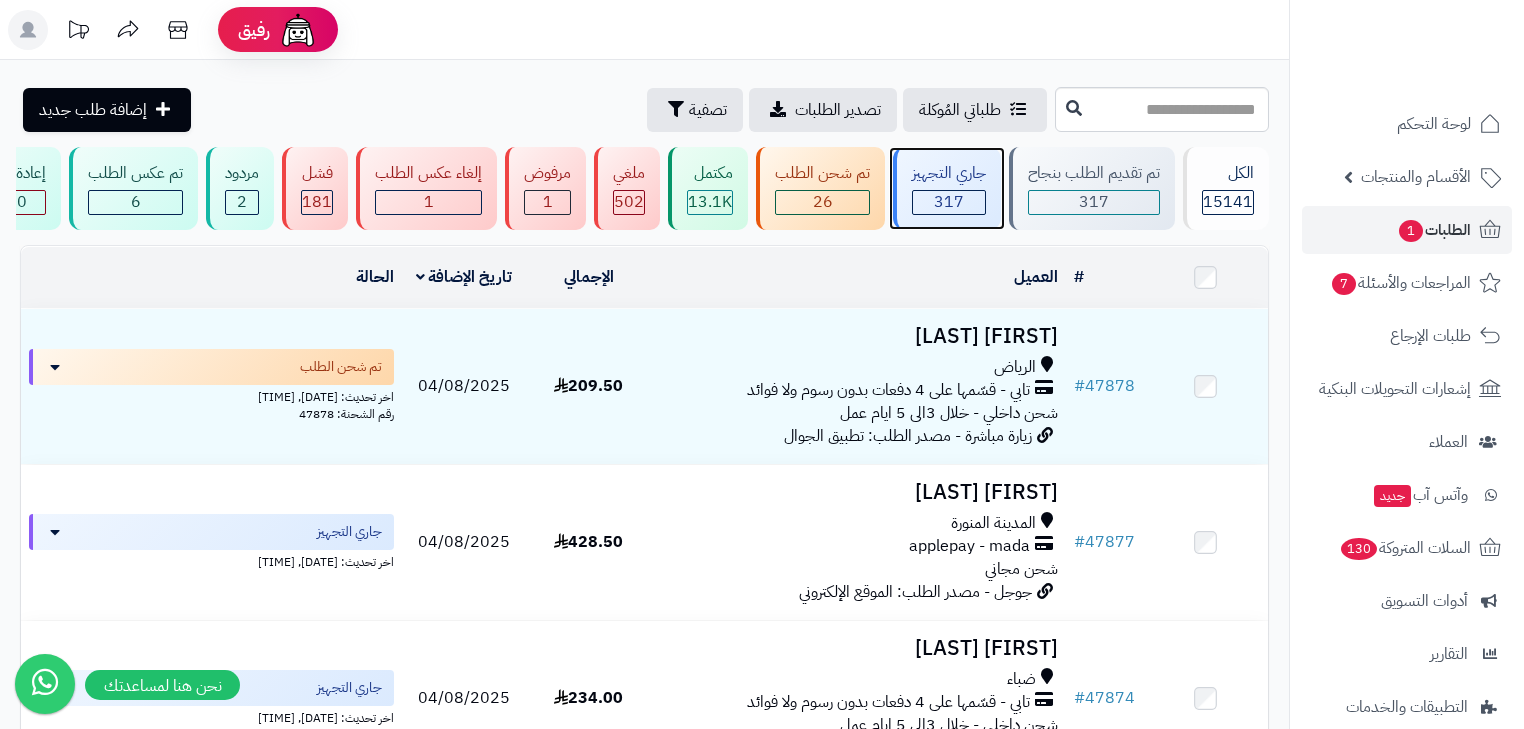 click on "317" at bounding box center [949, 202] 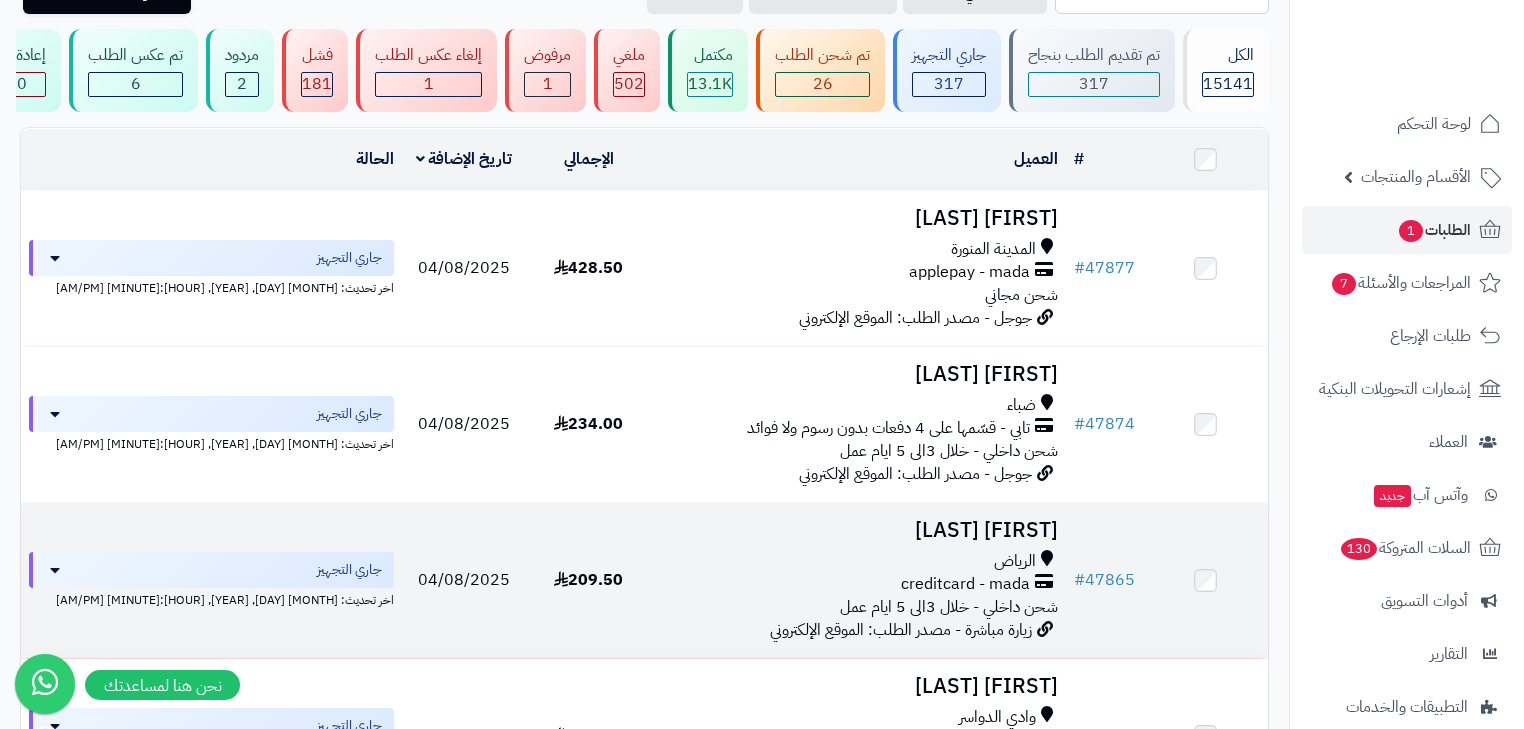 scroll, scrollTop: 0, scrollLeft: 0, axis: both 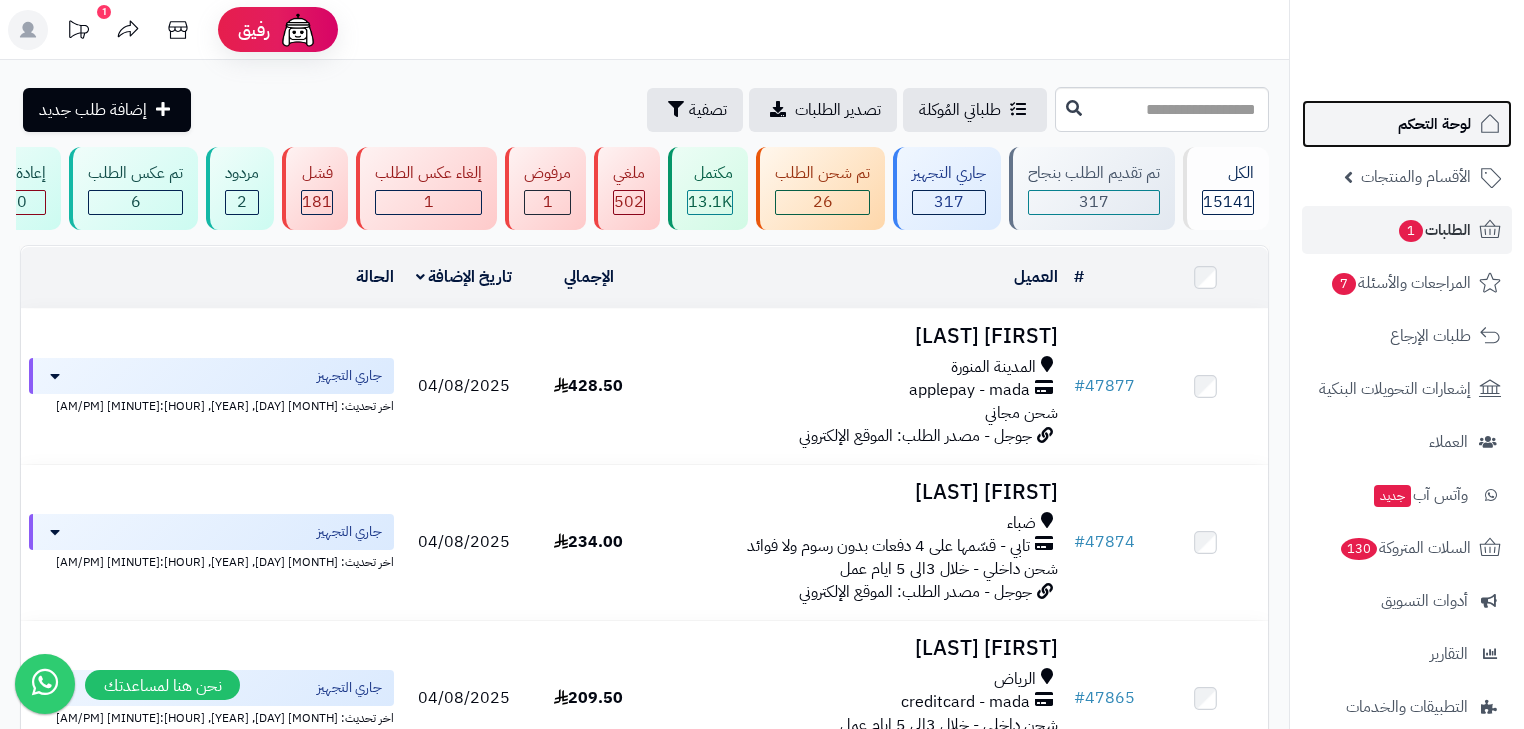 click on "لوحة التحكم" at bounding box center (1434, 124) 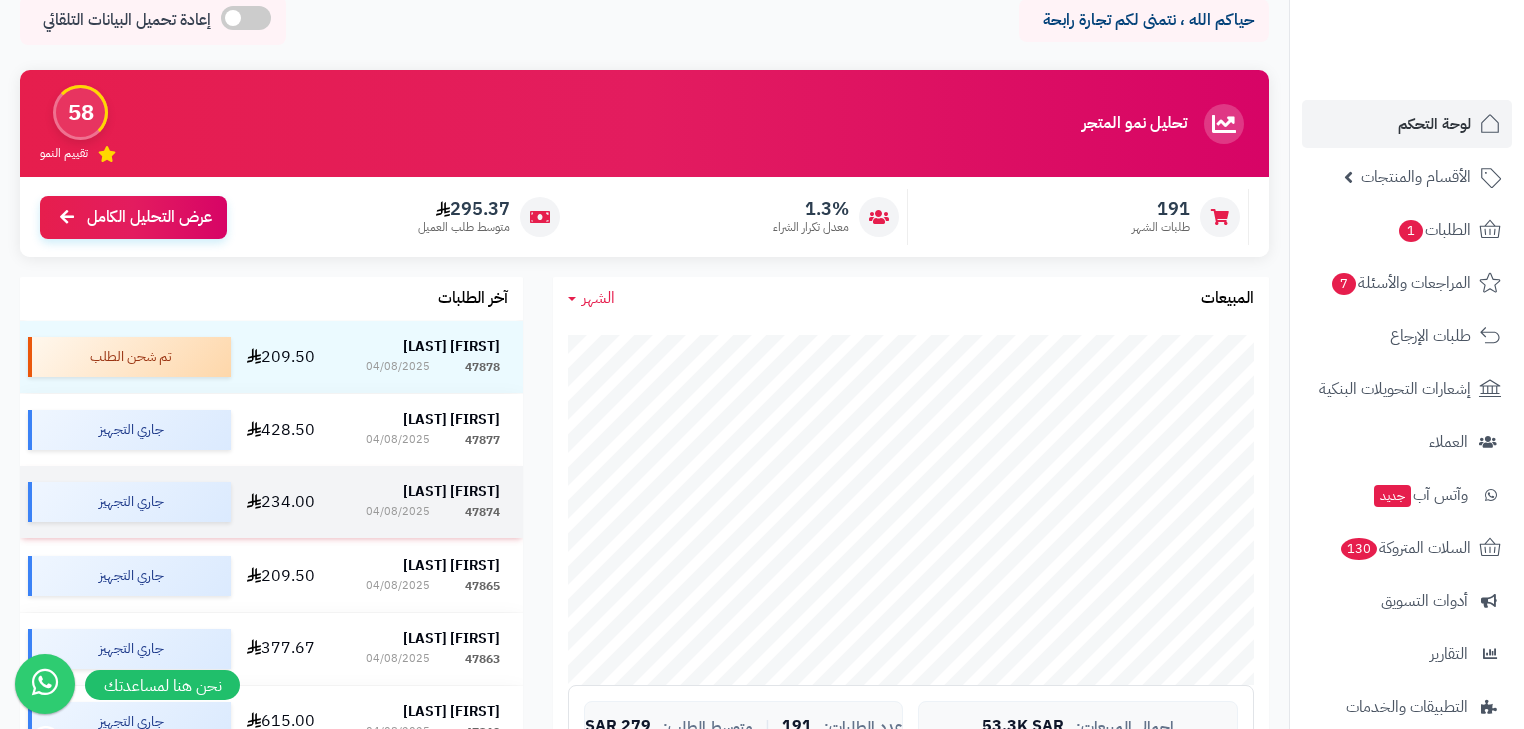 scroll, scrollTop: 80, scrollLeft: 0, axis: vertical 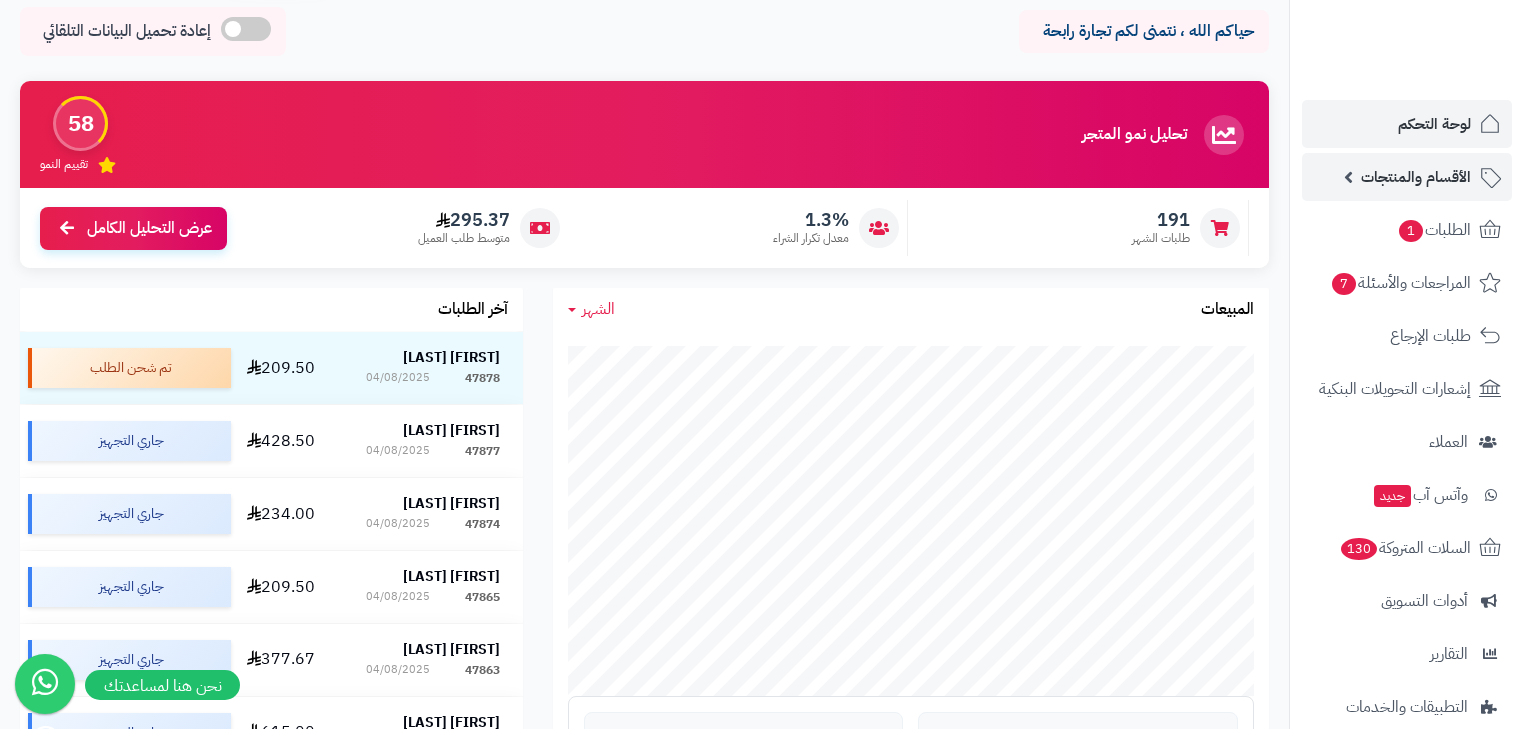 click on "الأقسام والمنتجات" at bounding box center (1416, 177) 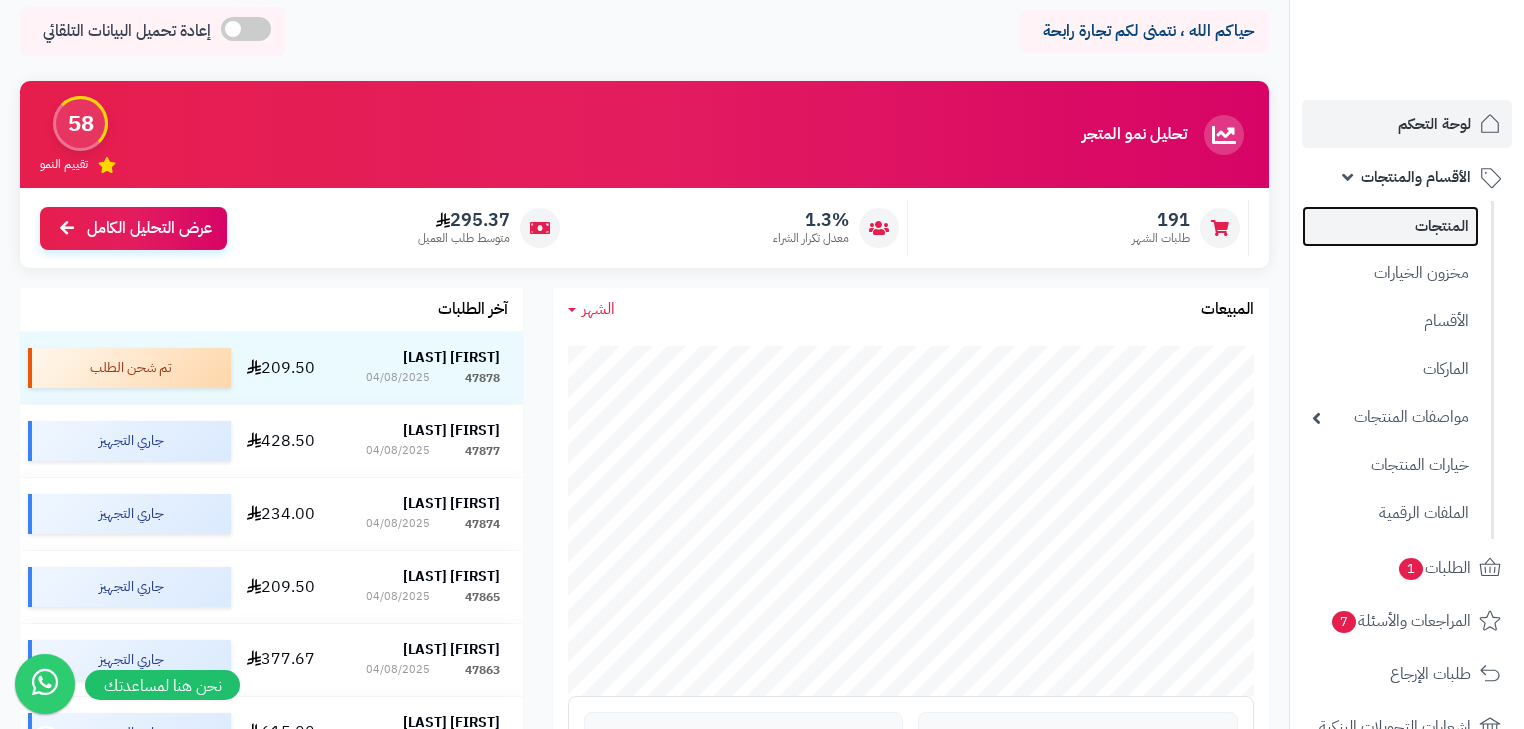 click on "المنتجات" at bounding box center [1390, 226] 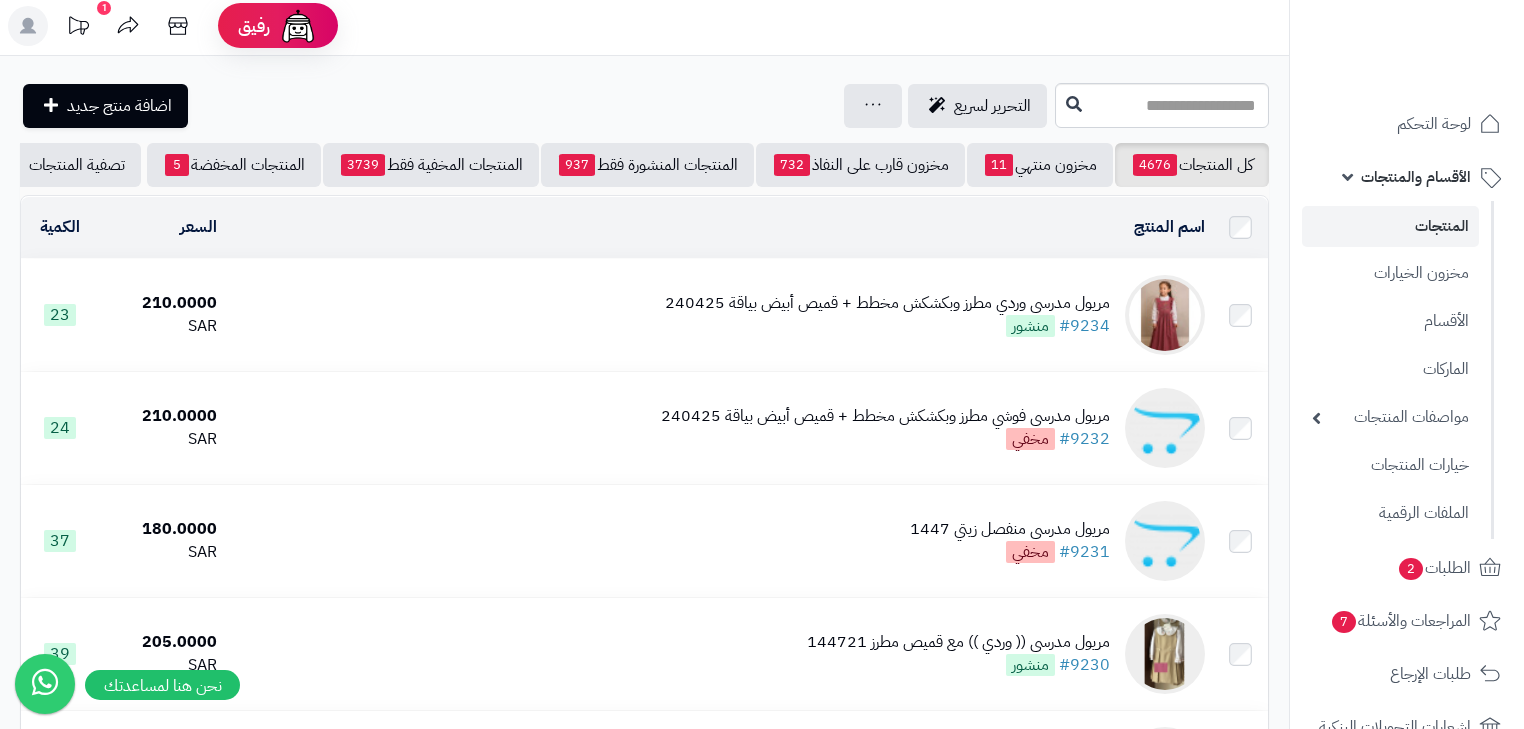 scroll, scrollTop: 0, scrollLeft: 0, axis: both 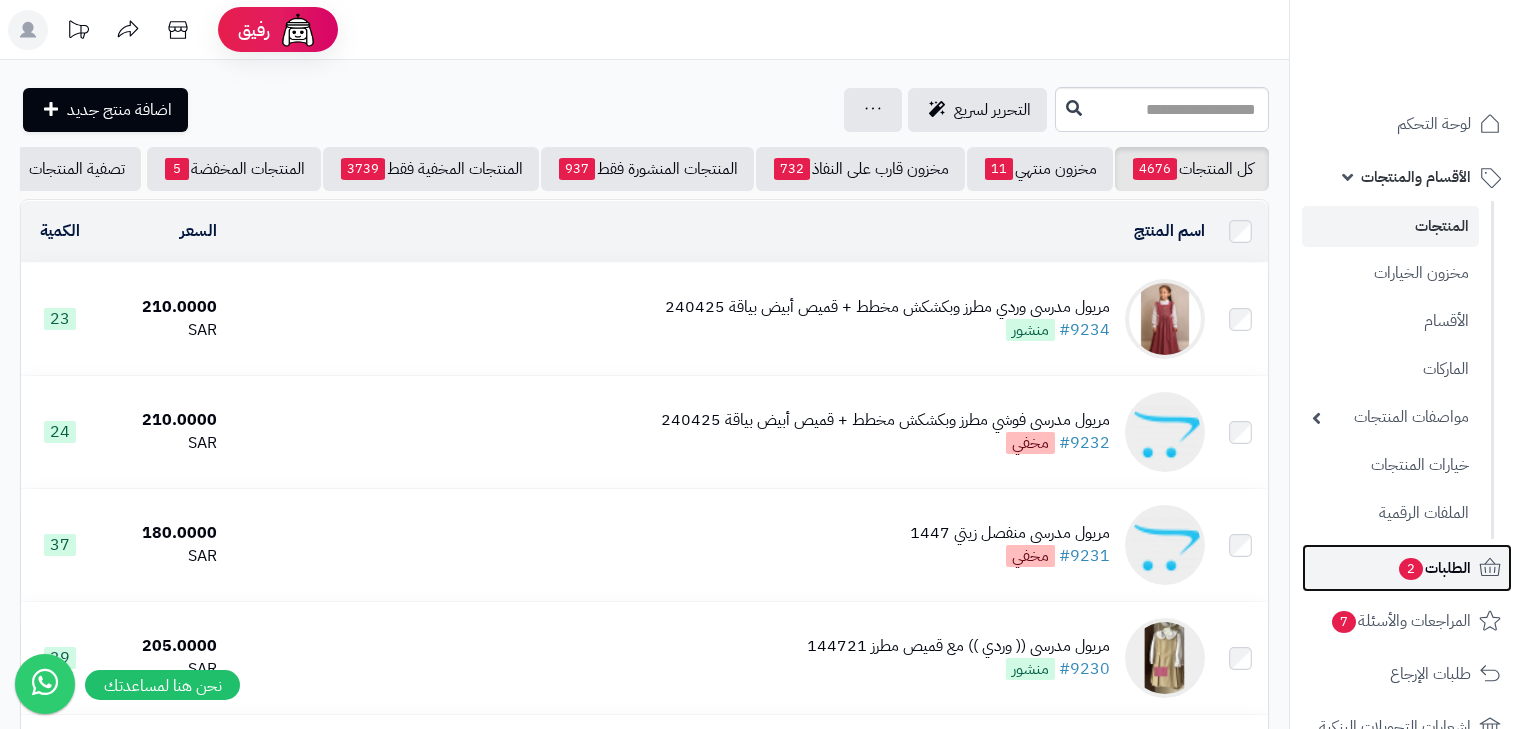 click on "الطلبات  2" at bounding box center (1434, 568) 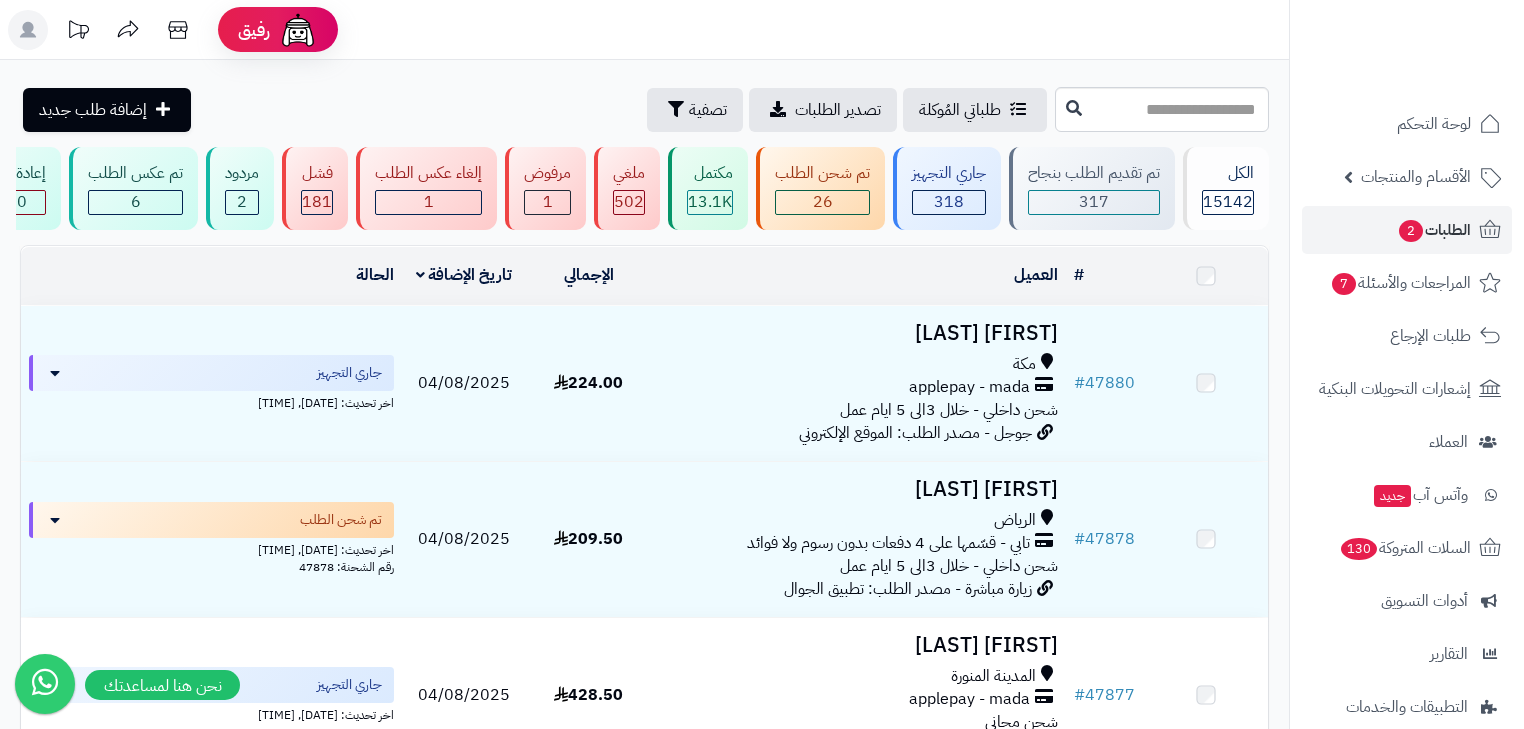scroll, scrollTop: 0, scrollLeft: 0, axis: both 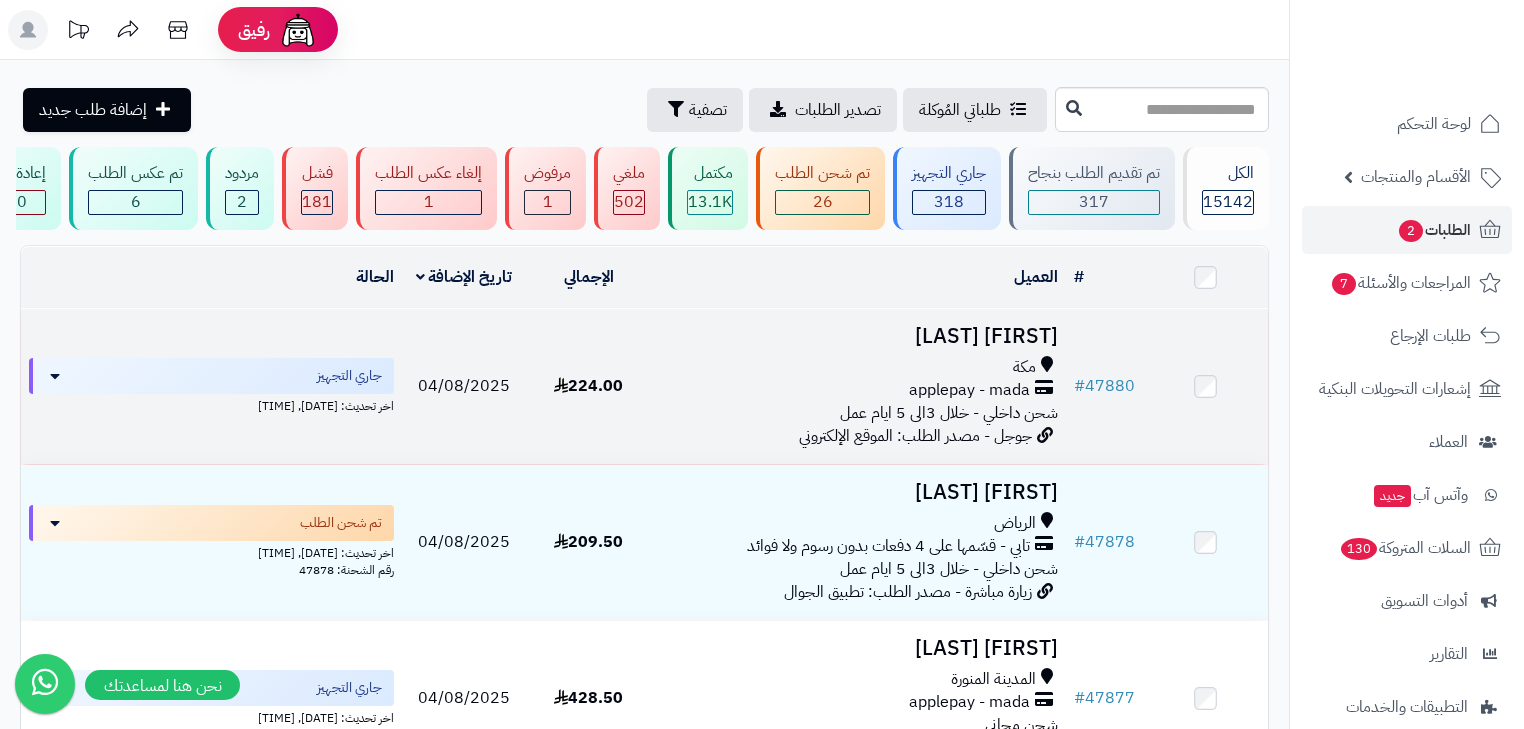 click on "applepay - mada" at bounding box center [969, 390] 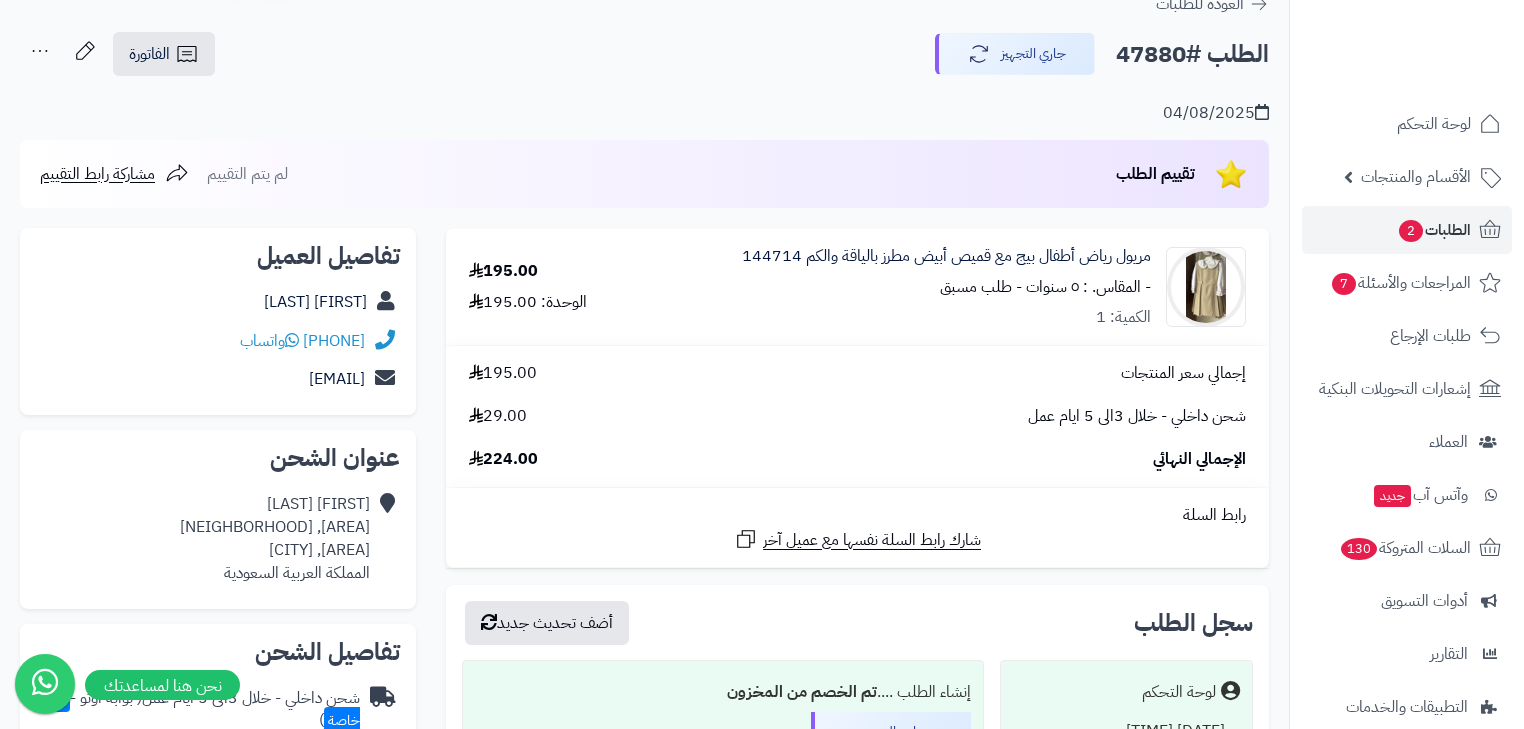 scroll, scrollTop: 80, scrollLeft: 0, axis: vertical 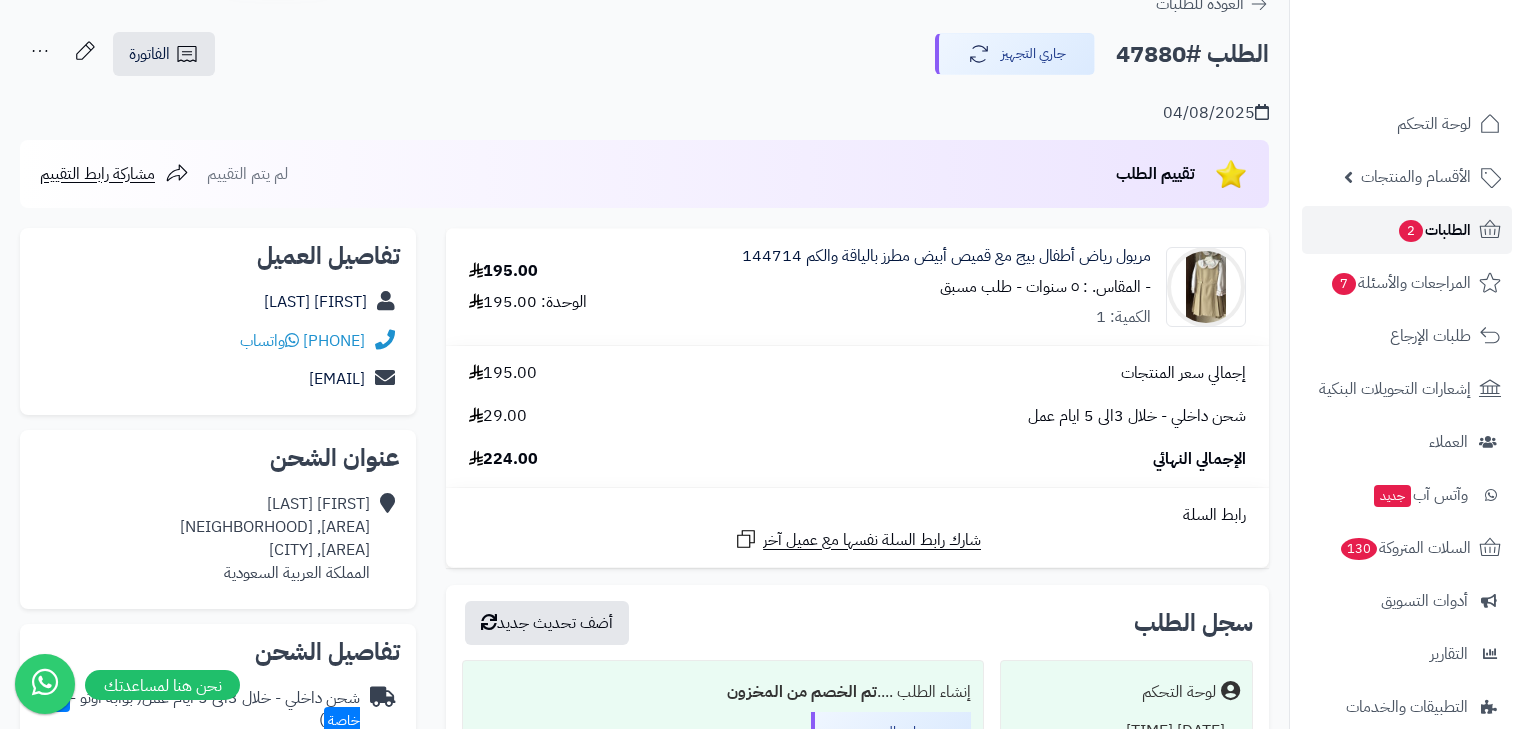 click on "الطلبات  2" at bounding box center [1407, 230] 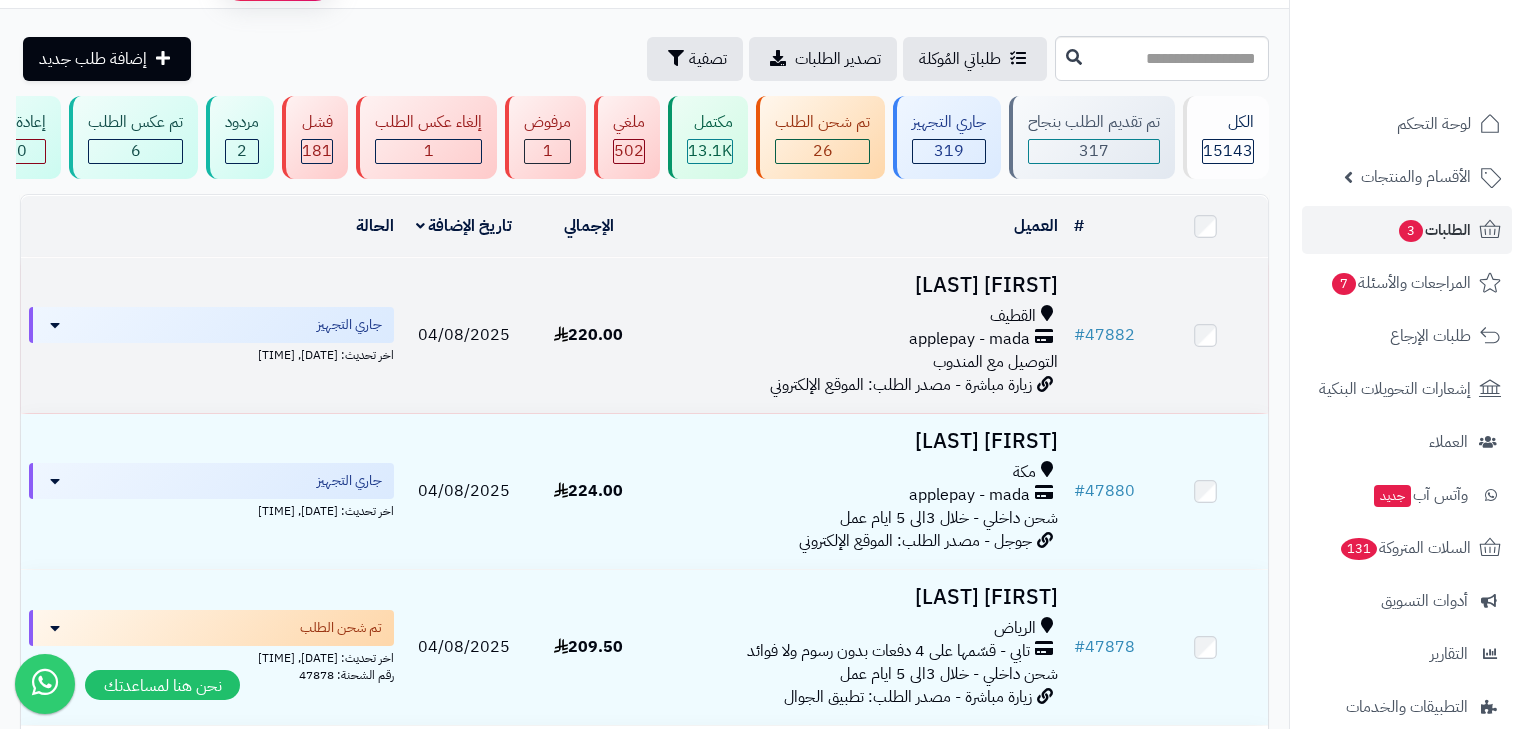 scroll, scrollTop: 80, scrollLeft: 0, axis: vertical 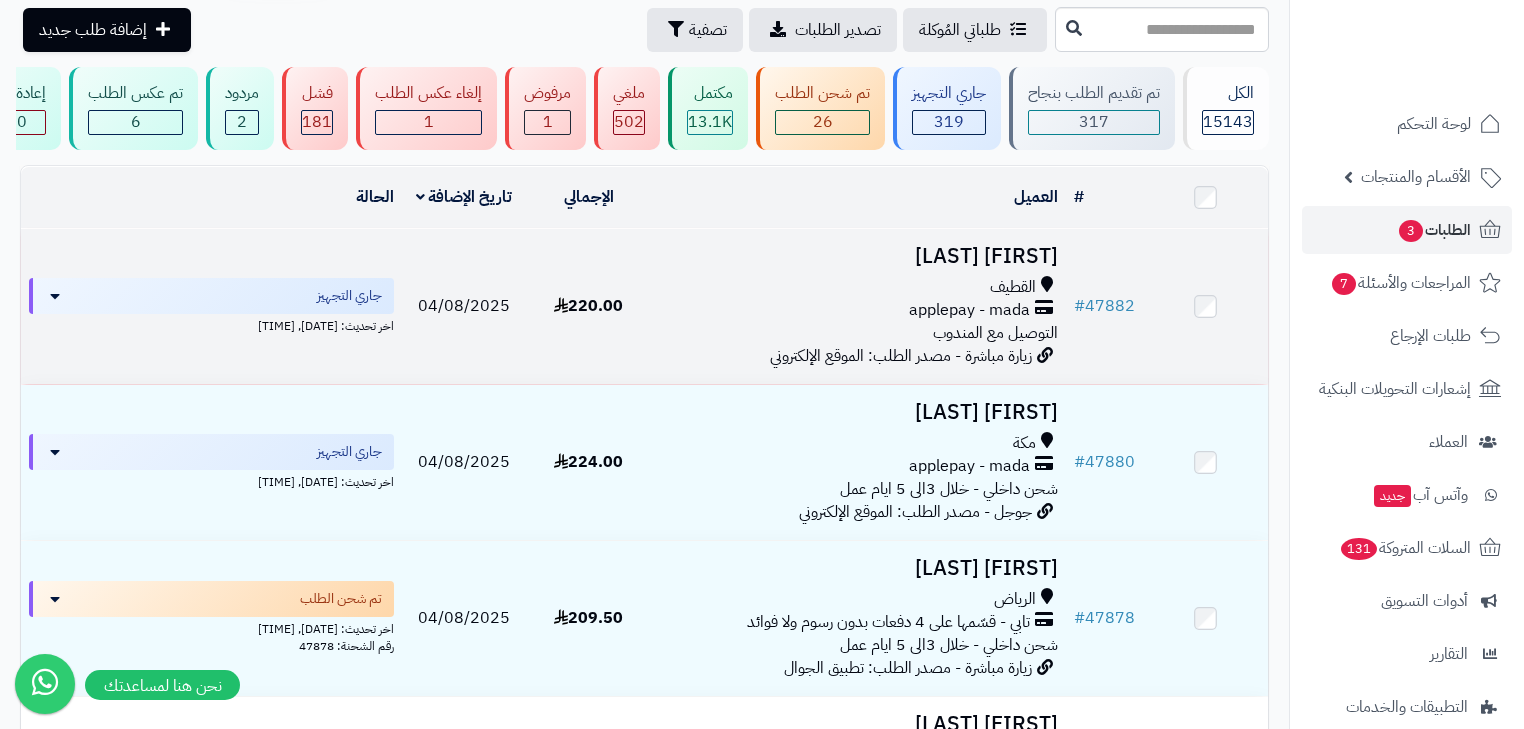 click on "القطيف" at bounding box center (1013, 287) 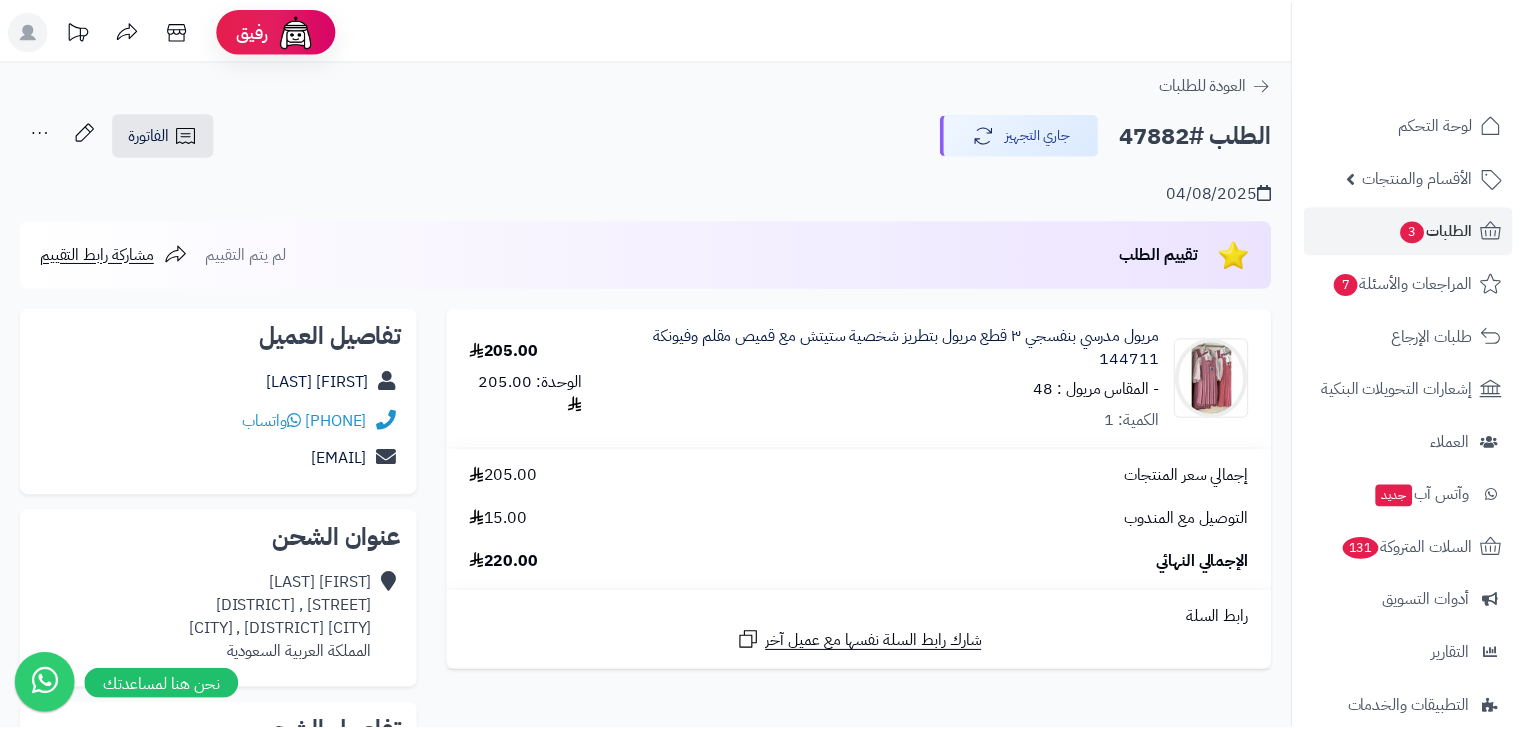 scroll, scrollTop: 0, scrollLeft: 0, axis: both 